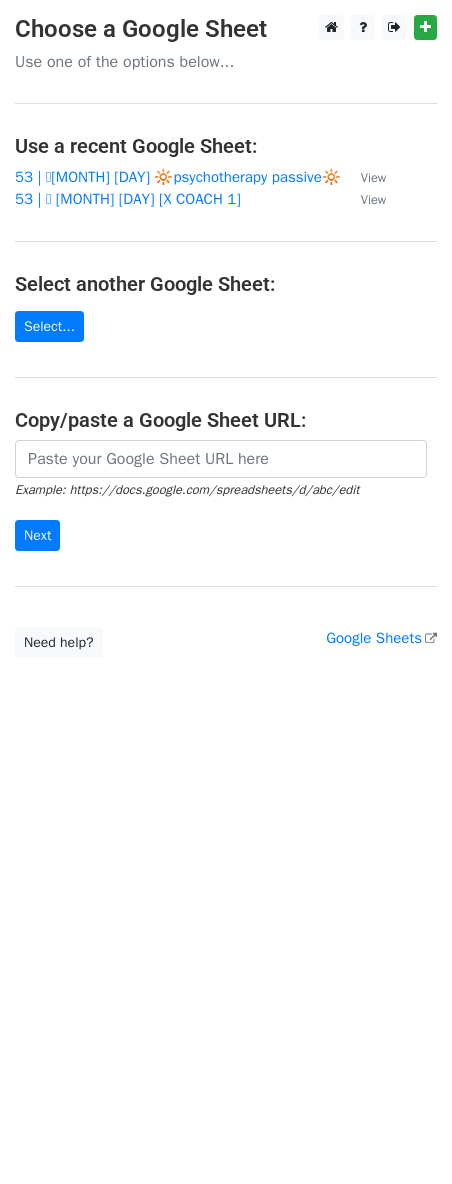 scroll, scrollTop: 0, scrollLeft: 0, axis: both 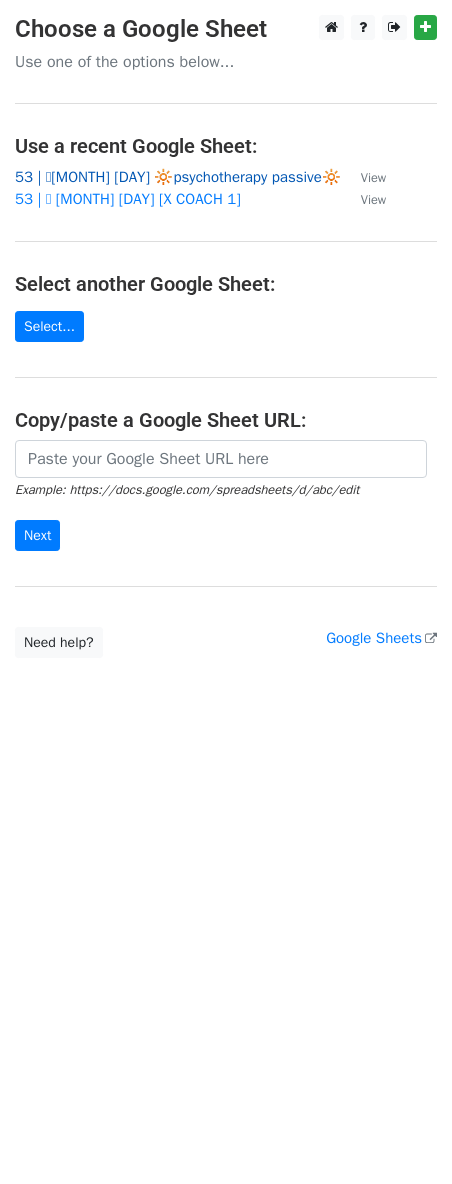 click on "53 | 🩵JULY 17 🔆psychotherapy passive🔆" at bounding box center (178, 177) 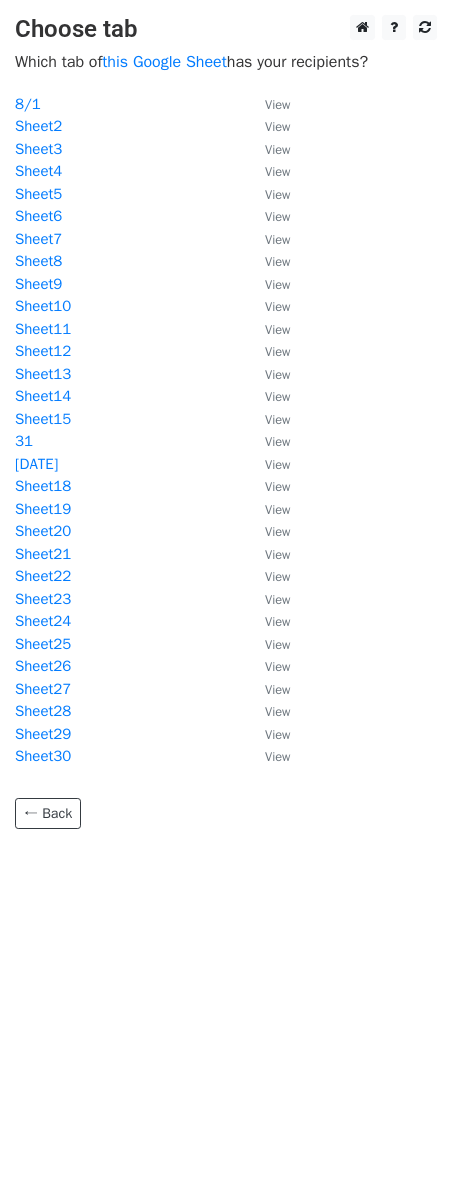 scroll, scrollTop: 0, scrollLeft: 0, axis: both 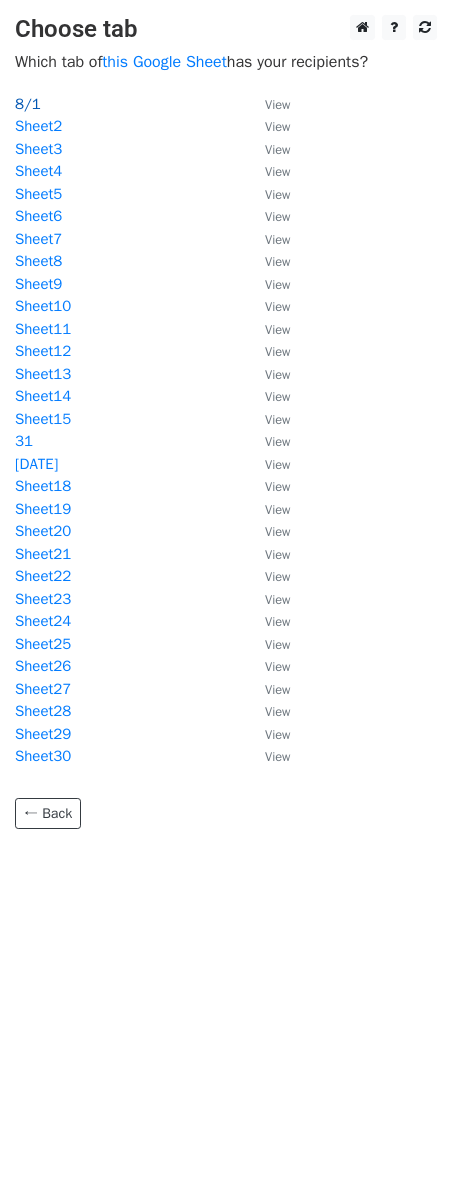 click on "8/1" at bounding box center [28, 104] 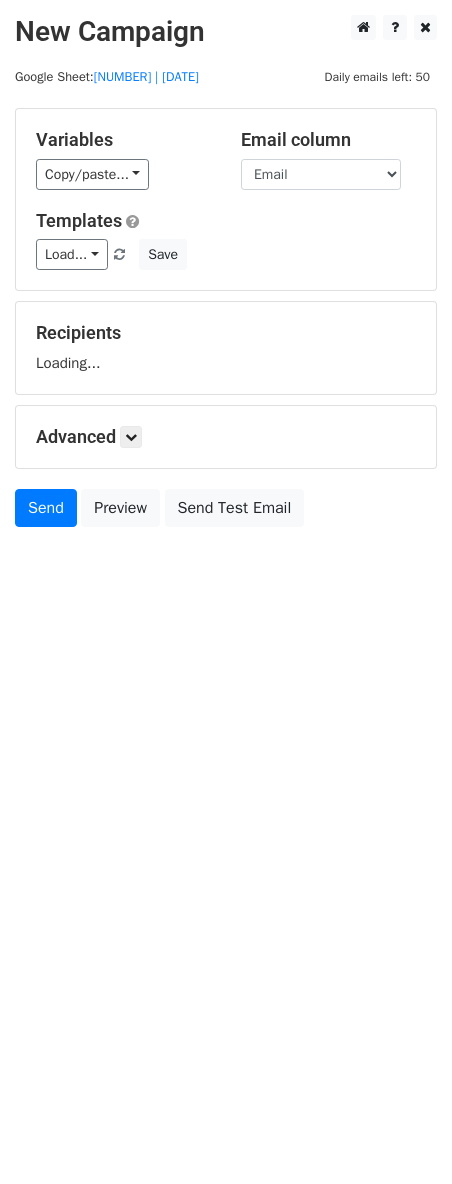 scroll, scrollTop: 0, scrollLeft: 0, axis: both 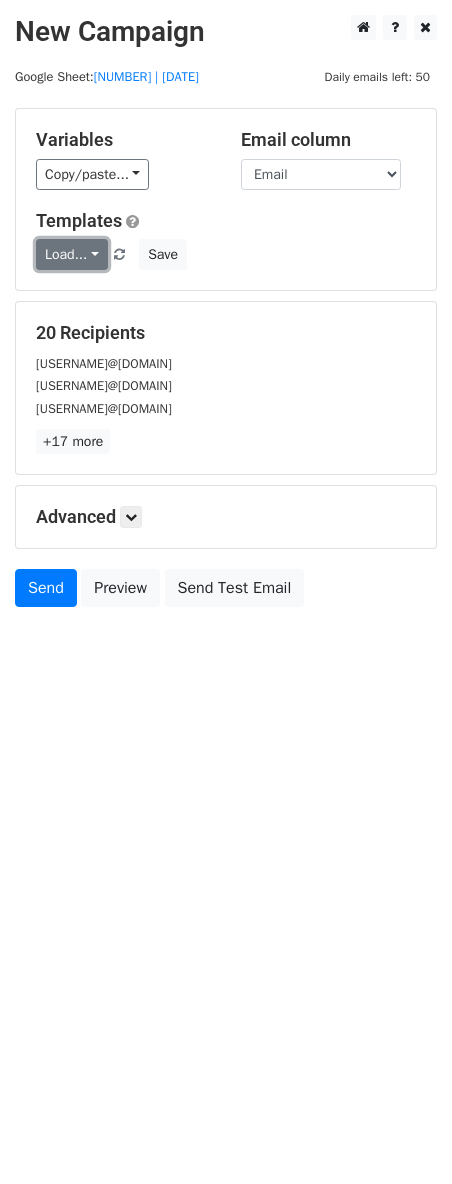 click on "Load..." at bounding box center (72, 254) 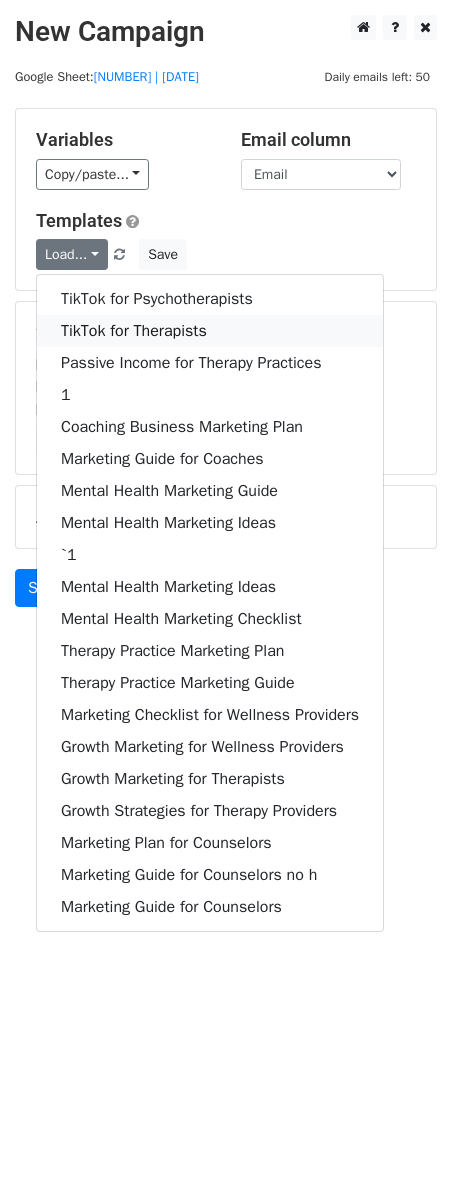 click on "TikTok for Therapists" at bounding box center (210, 331) 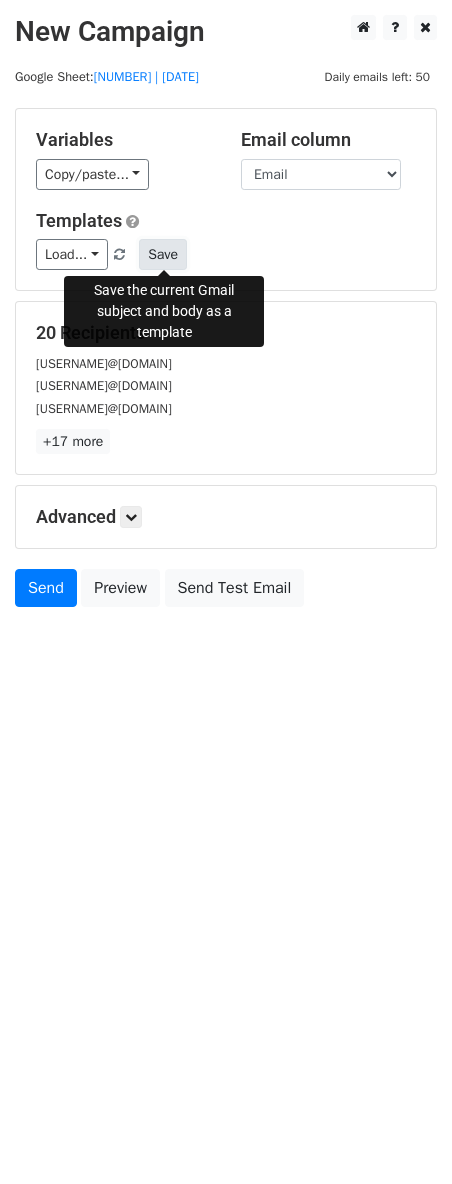click on "Save" at bounding box center [163, 254] 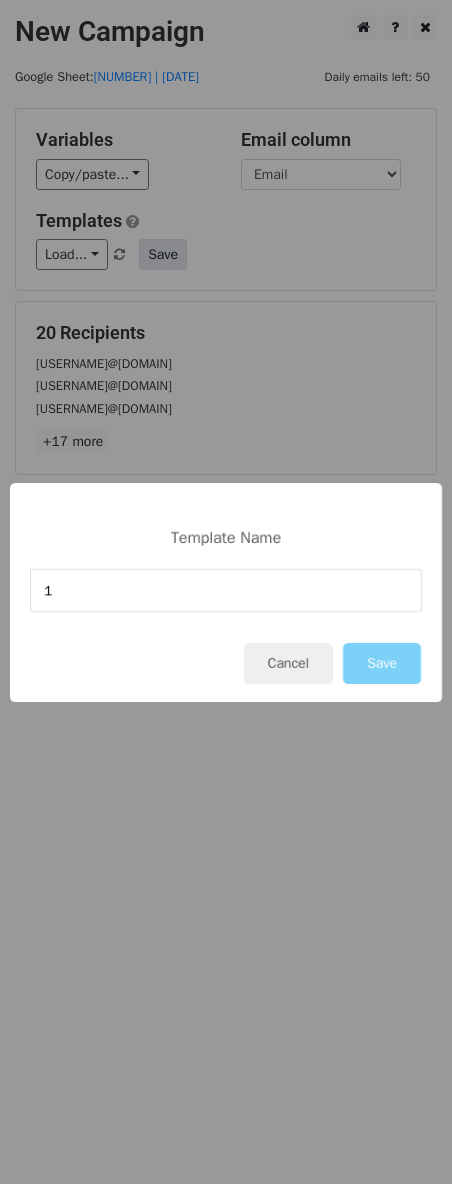 type on "1" 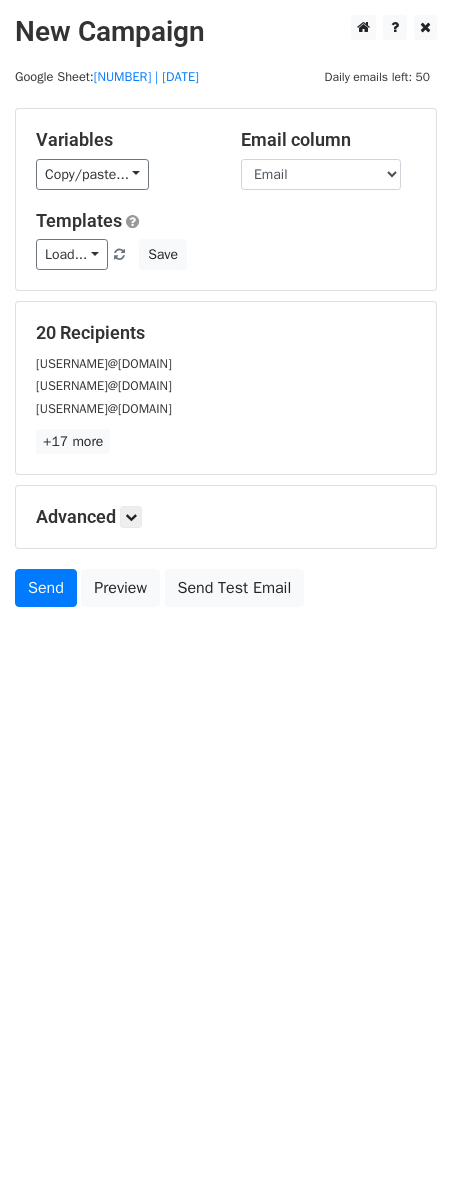 click on "Load...
TikTok for Psychotherapists
TikTok for Therapists
Passive Income for Therapy Practices
1
Coaching Business Marketing Plan
Marketing Guide for Coaches
Mental Health Marketing Guide
Mental Health Marketing Ideas
`1
Mental Health Marketing Ideas
Mental Health Marketing Checklist
Therapy Practice Marketing Plan
Therapy Practice Marketing Guide
Marketing Checklist for Wellness Providers
Growth Marketing for Wellness Providers
Growth Marketing for Therapists
Growth Strategies for Therapy Providers
Marketing Plan for Counselors
Marketing Guide for Counselors no h
Marketing Guide for Counselors
Save" at bounding box center (226, 254) 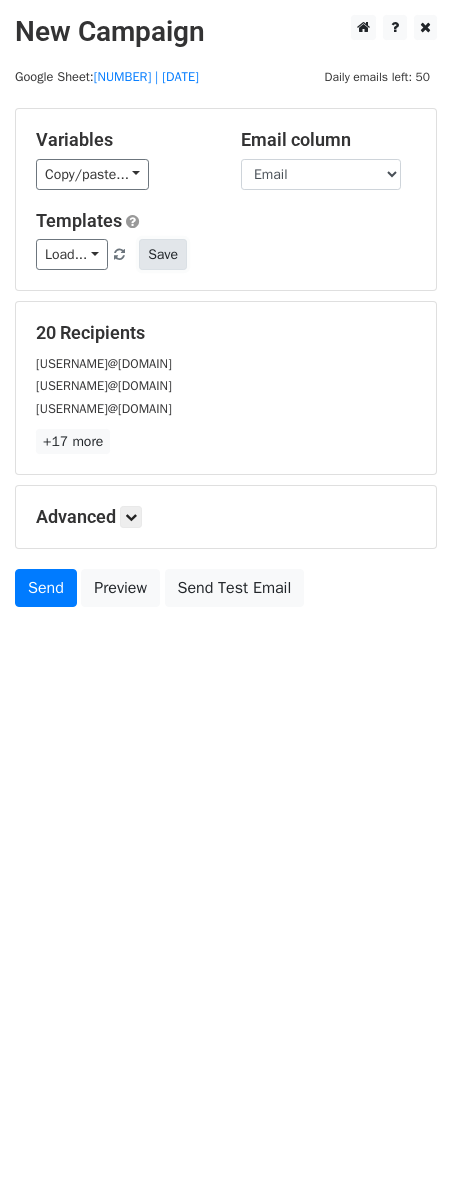 click on "Save" at bounding box center (163, 254) 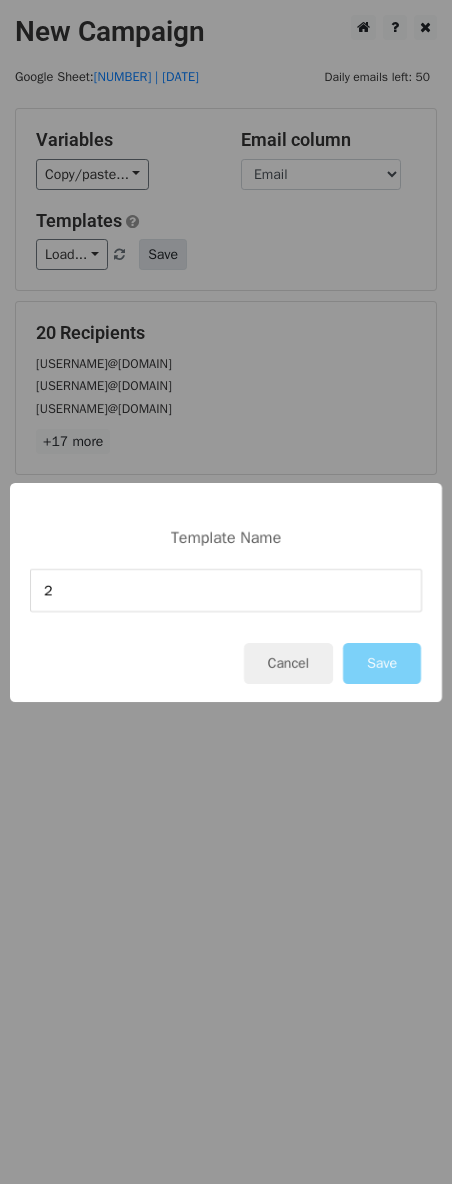 type on "2" 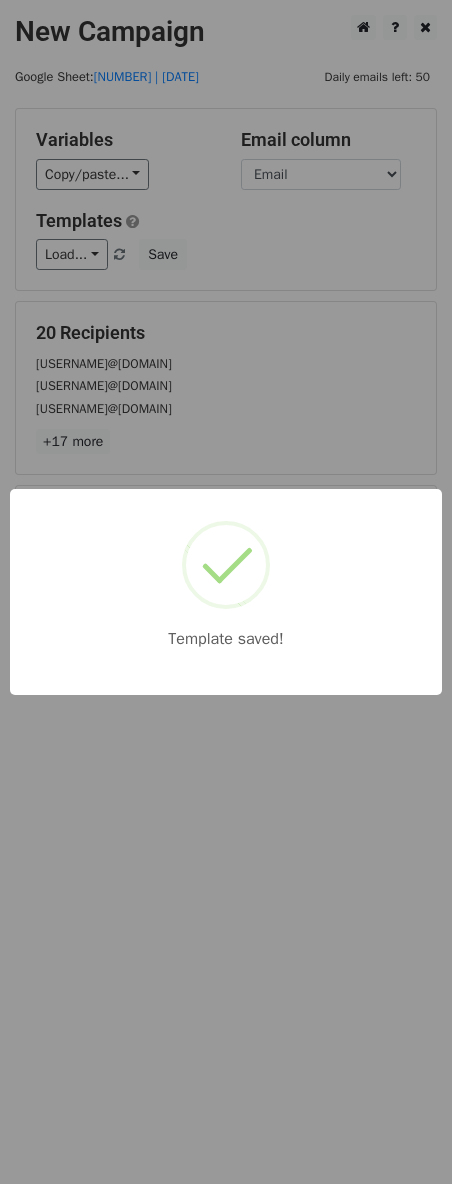 click on "Template saved!" at bounding box center (226, 592) 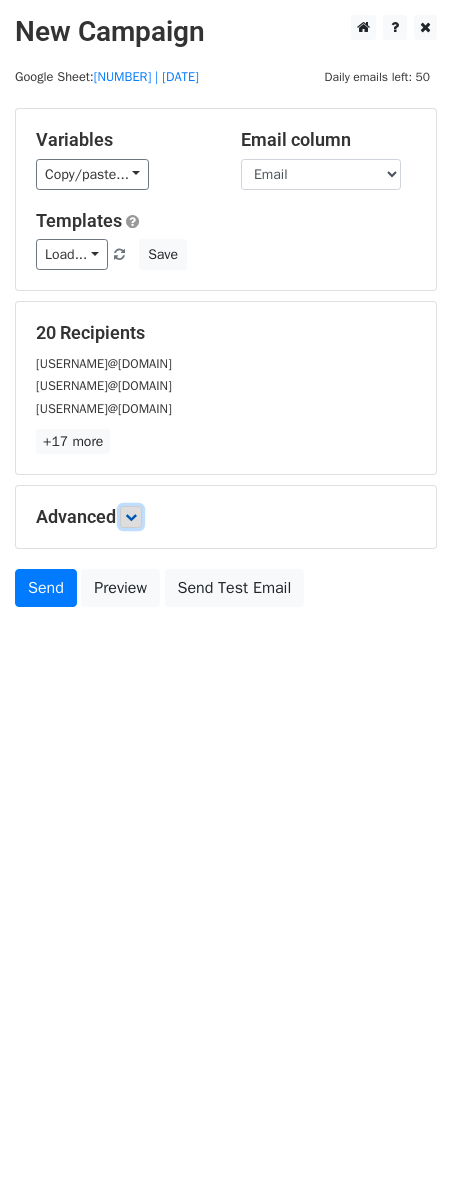 click at bounding box center (131, 517) 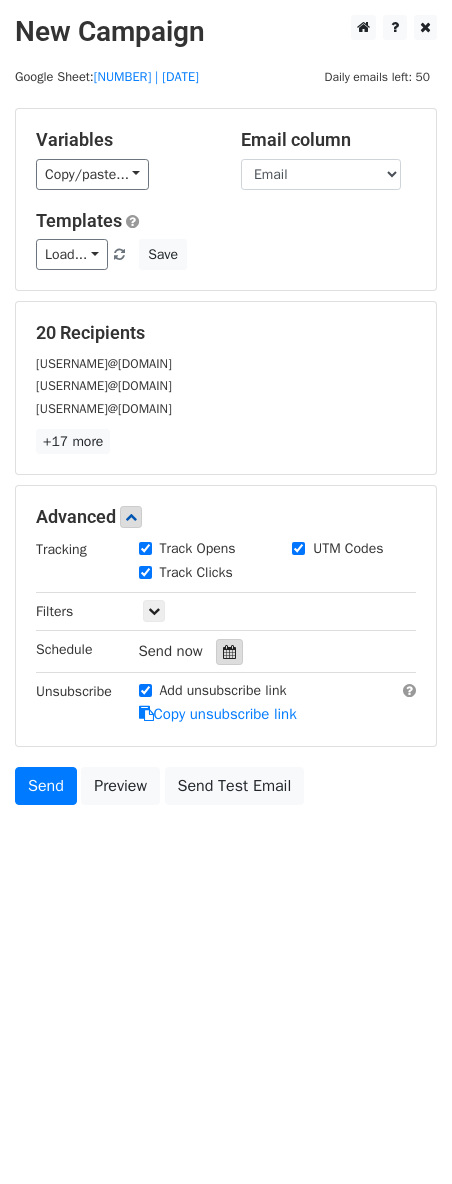 click at bounding box center [229, 652] 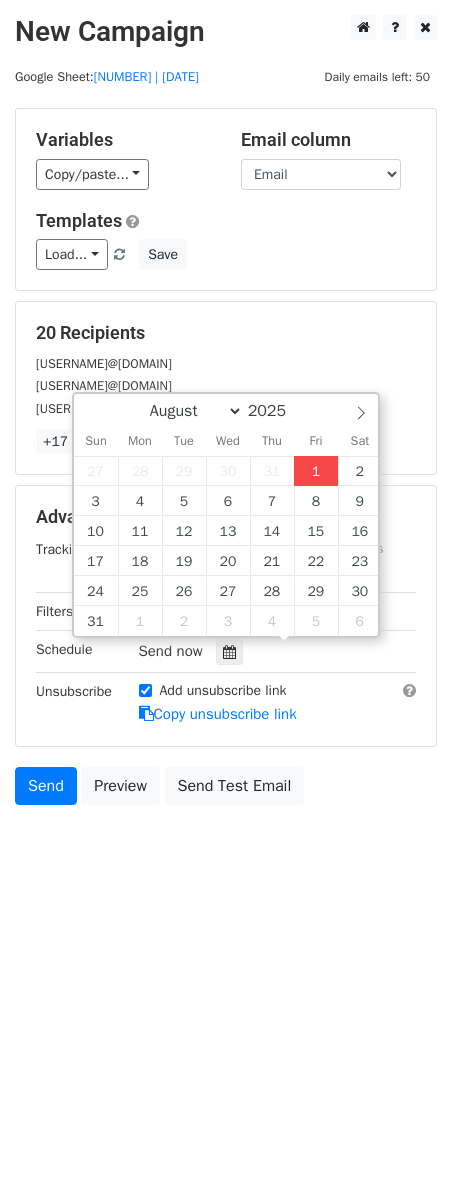 type on "2025-08-01 13:48" 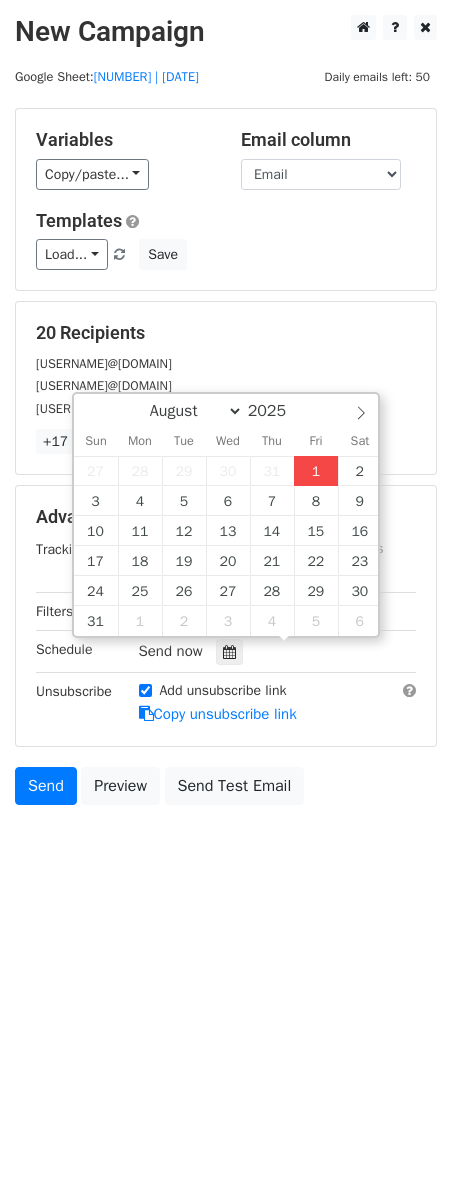 type on "01" 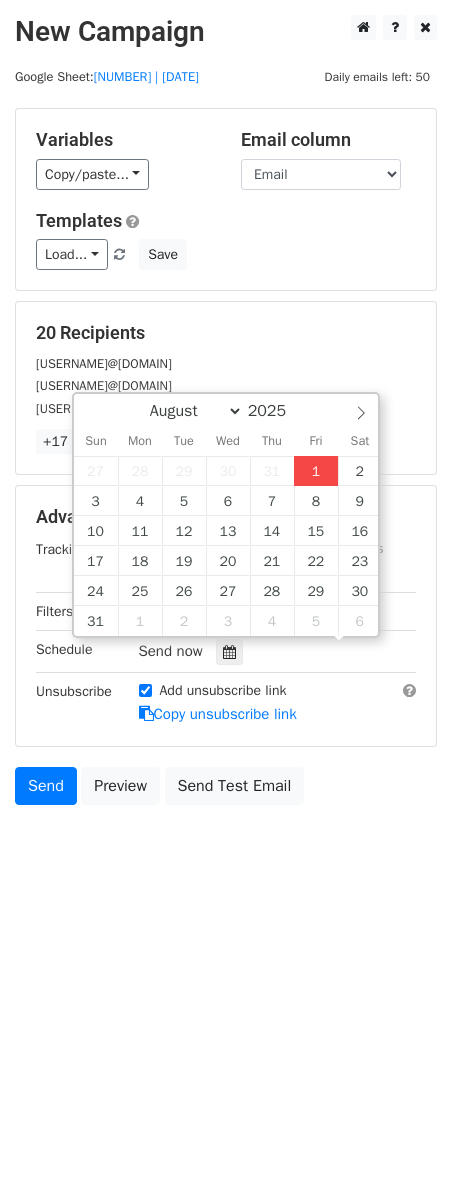 scroll, scrollTop: 1, scrollLeft: 0, axis: vertical 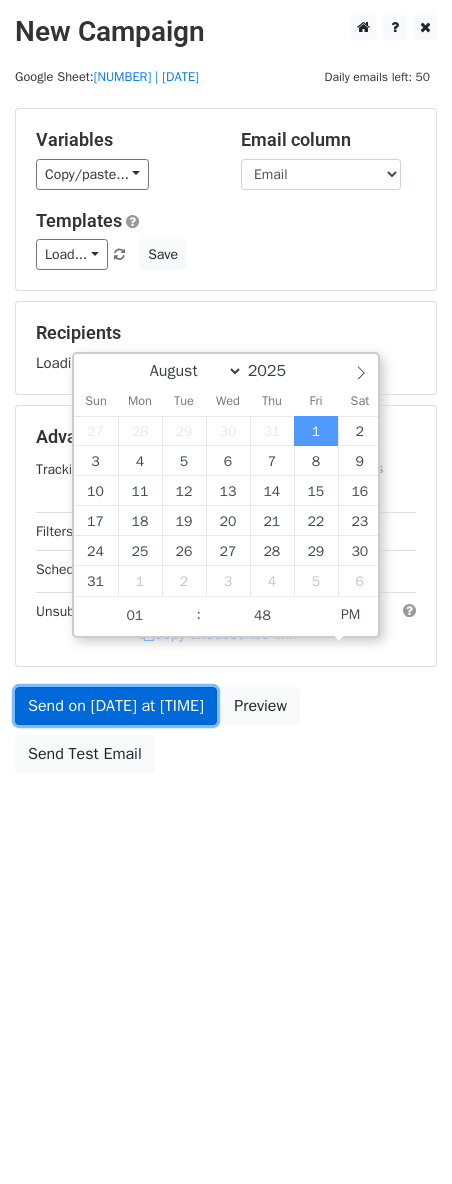 click on "Send on Aug 1 at 1:48pm" at bounding box center [116, 706] 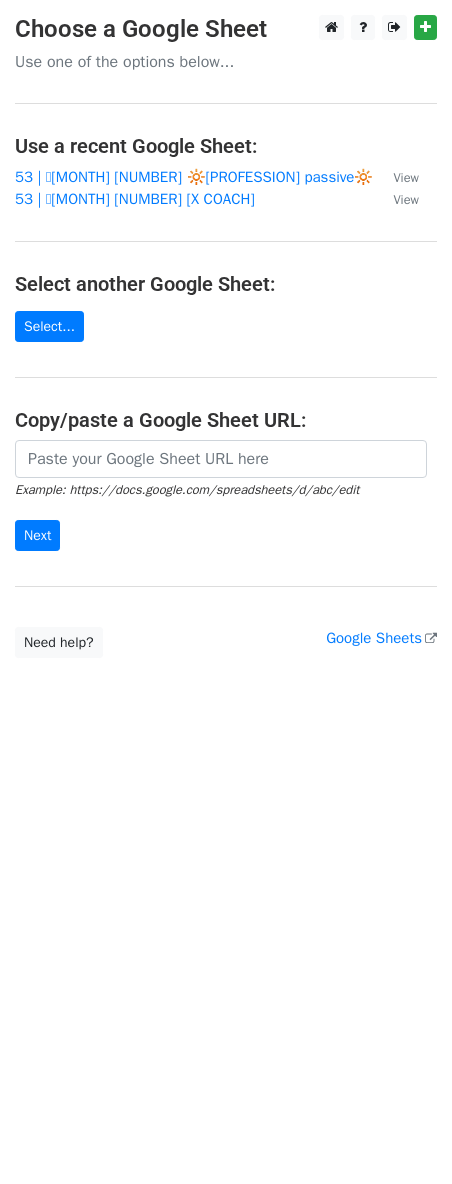 scroll, scrollTop: 0, scrollLeft: 0, axis: both 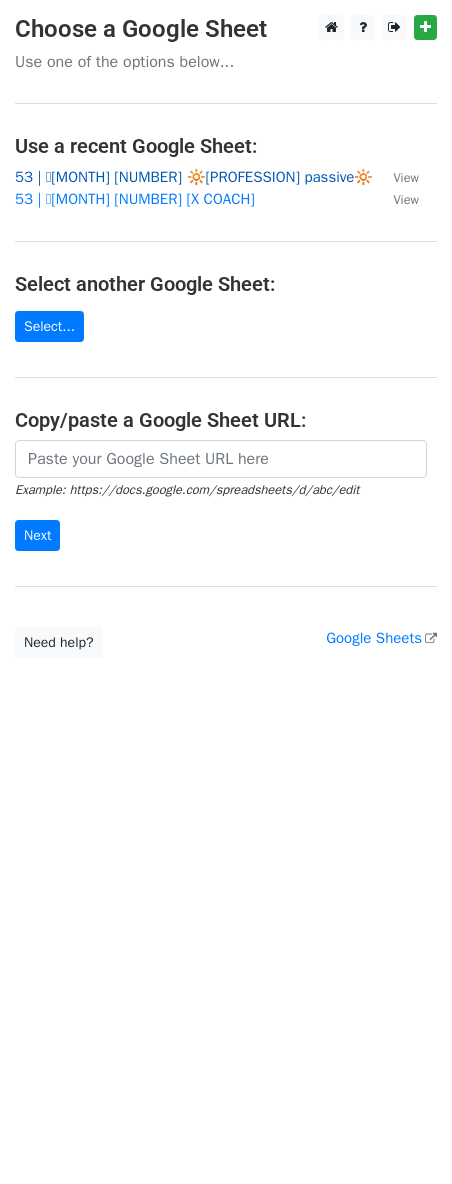 click on "53 | 🩵[MONTH] [DAY] 🔆psychotherapy passive🔆" at bounding box center (194, 177) 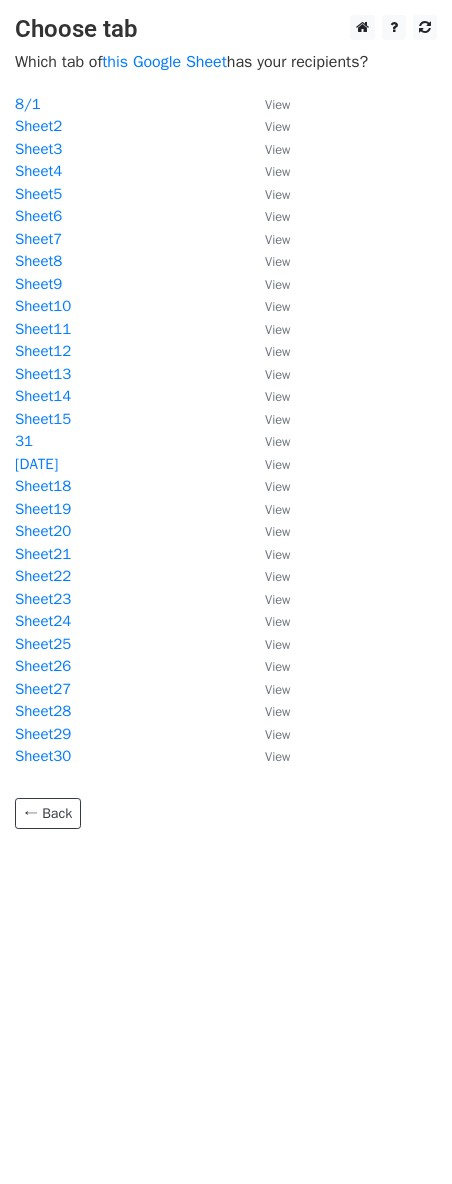 scroll, scrollTop: 0, scrollLeft: 0, axis: both 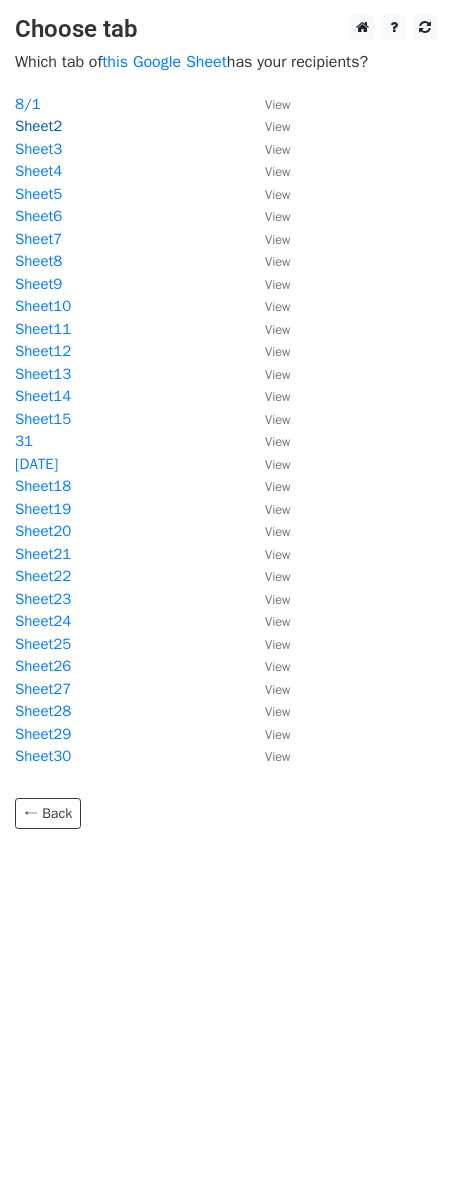 click on "Sheet2" at bounding box center (38, 126) 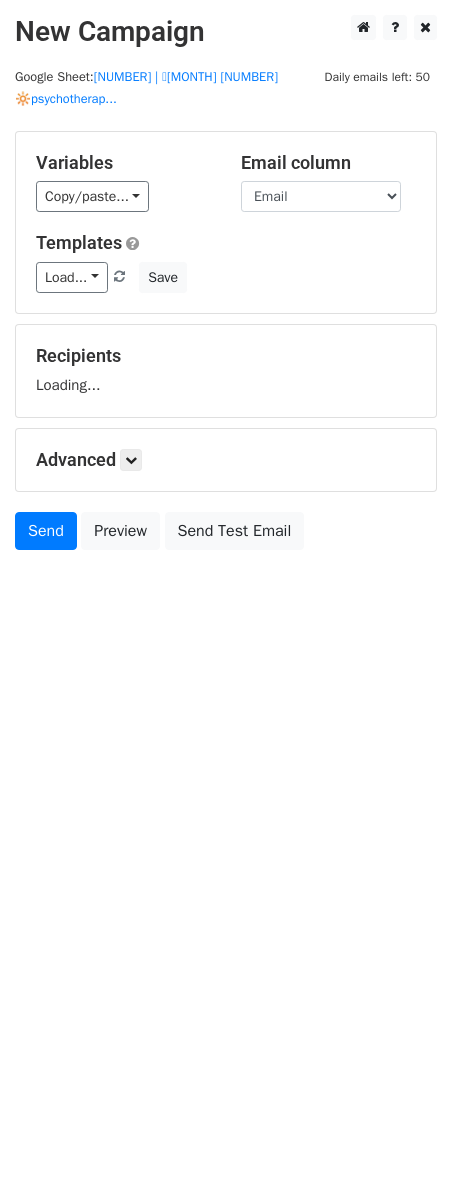 scroll, scrollTop: 0, scrollLeft: 0, axis: both 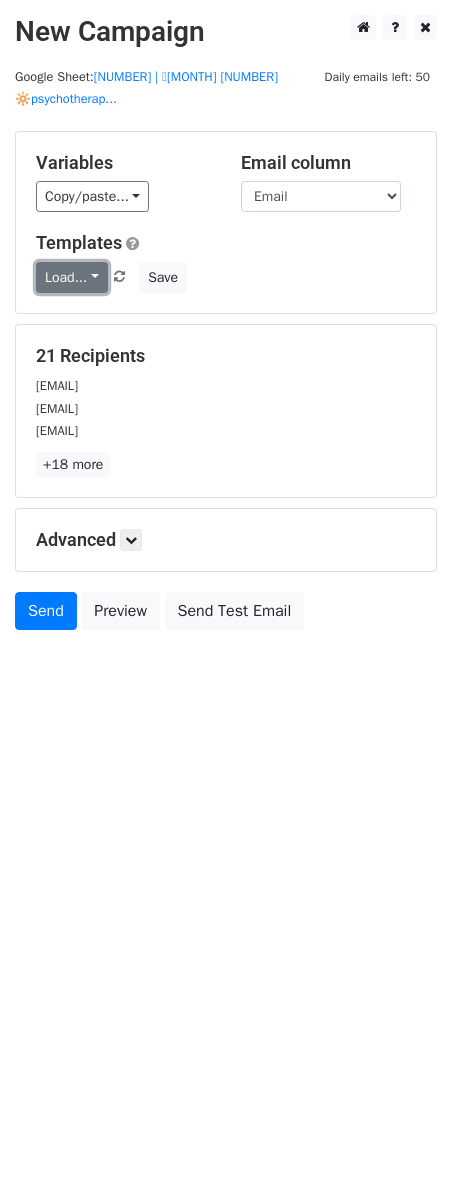 click on "Load..." at bounding box center [72, 277] 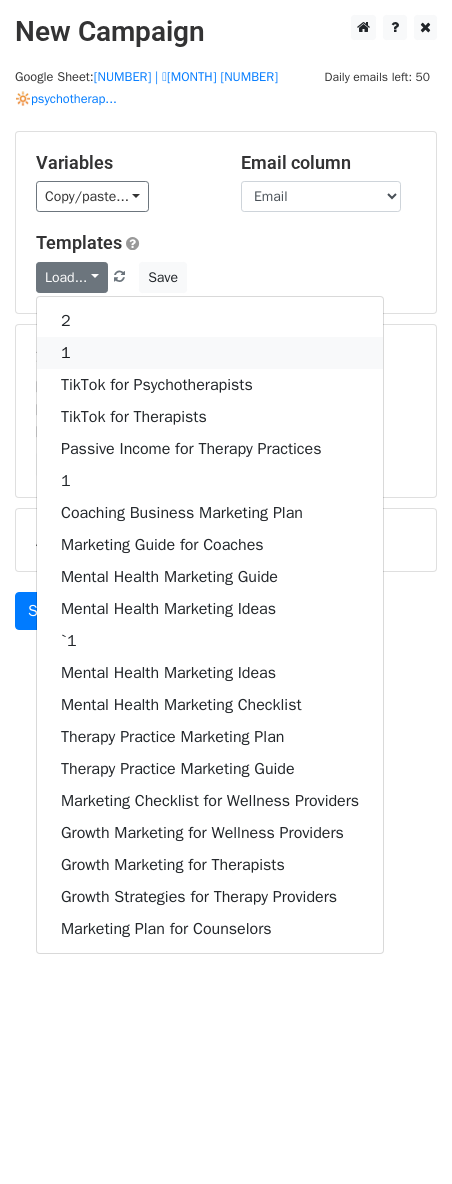 click on "1" at bounding box center [210, 353] 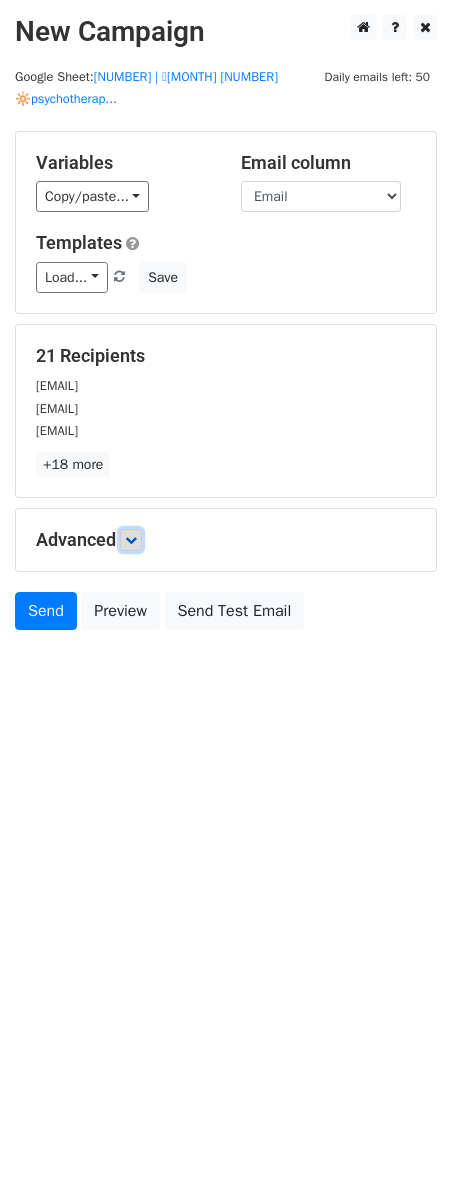 click at bounding box center (131, 540) 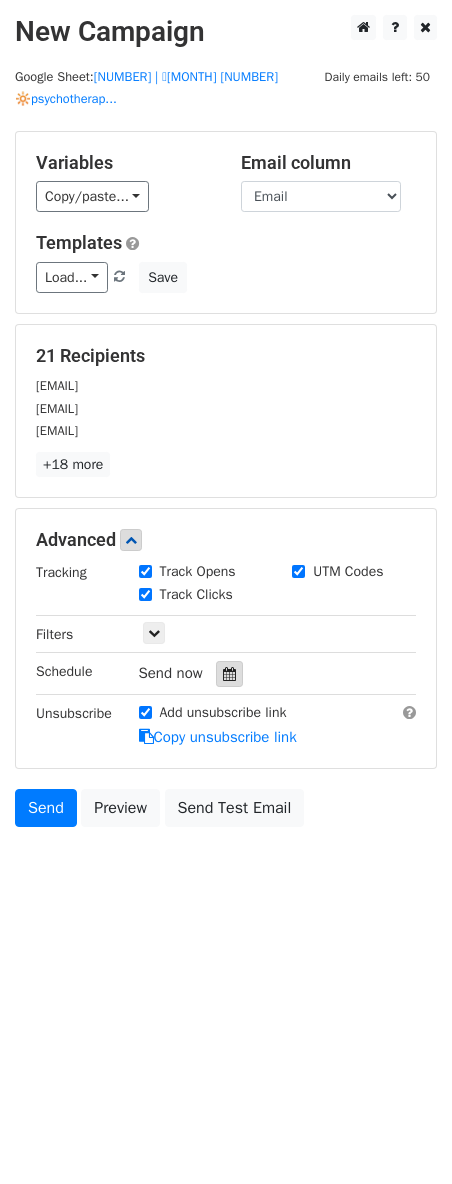 click at bounding box center [229, 674] 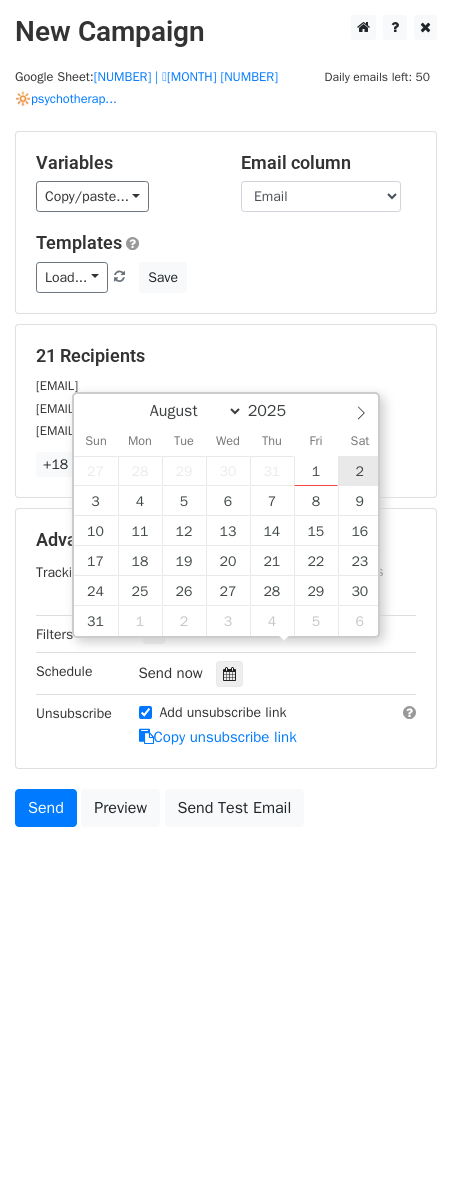 type on "2025-08-02 12:00" 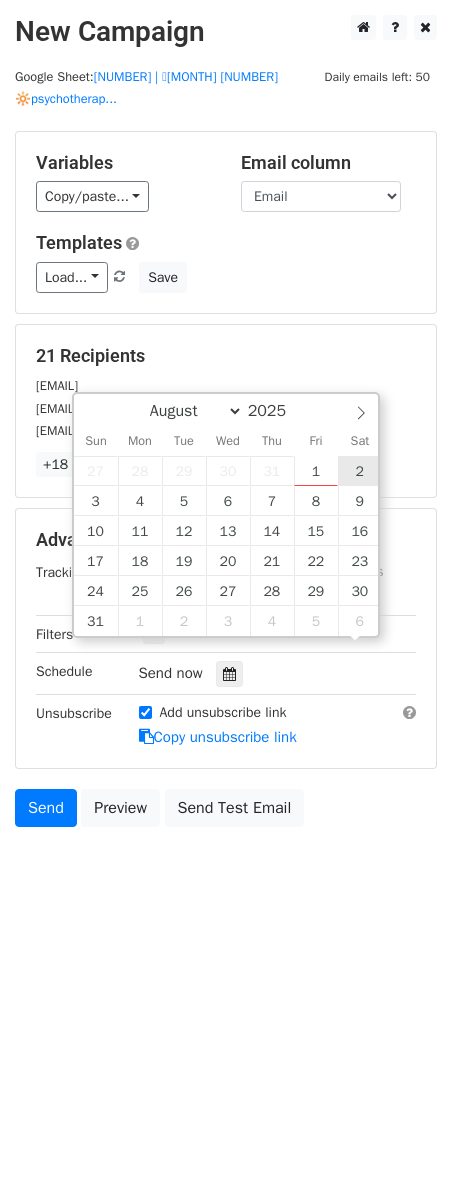 scroll, scrollTop: 1, scrollLeft: 0, axis: vertical 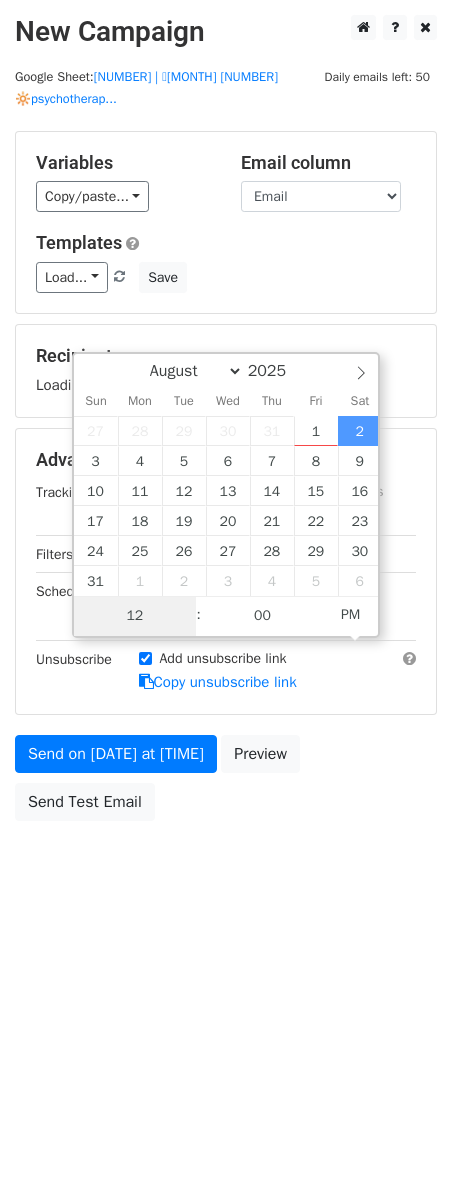 type on "2" 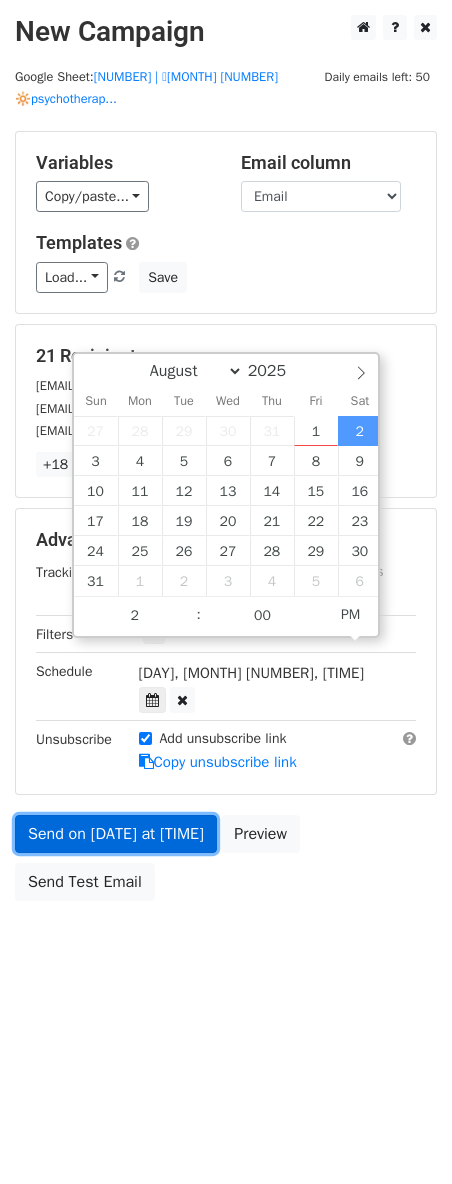 type on "2025-08-02 14:00" 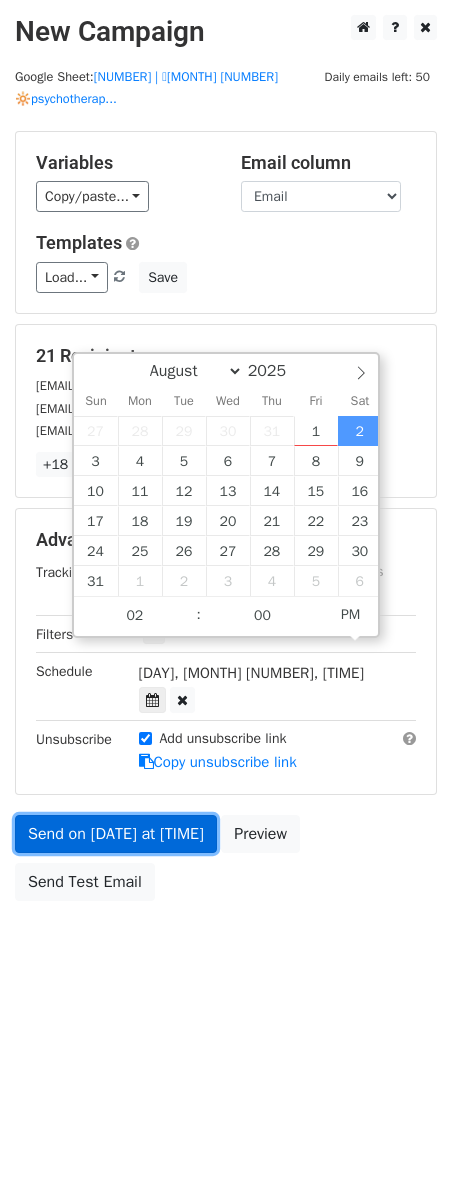 click on "Send on Aug 2 at 12:00pm" at bounding box center (116, 834) 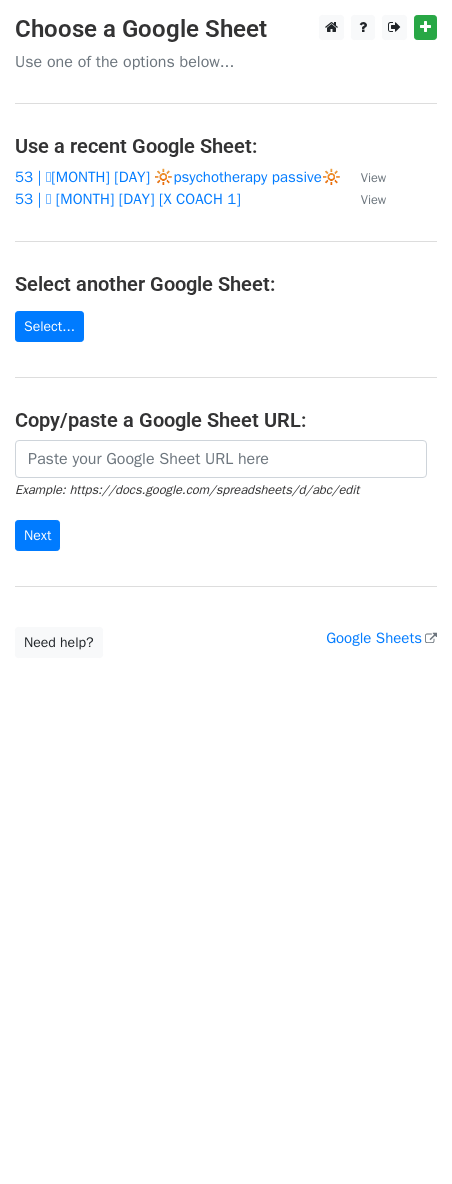scroll, scrollTop: 0, scrollLeft: 0, axis: both 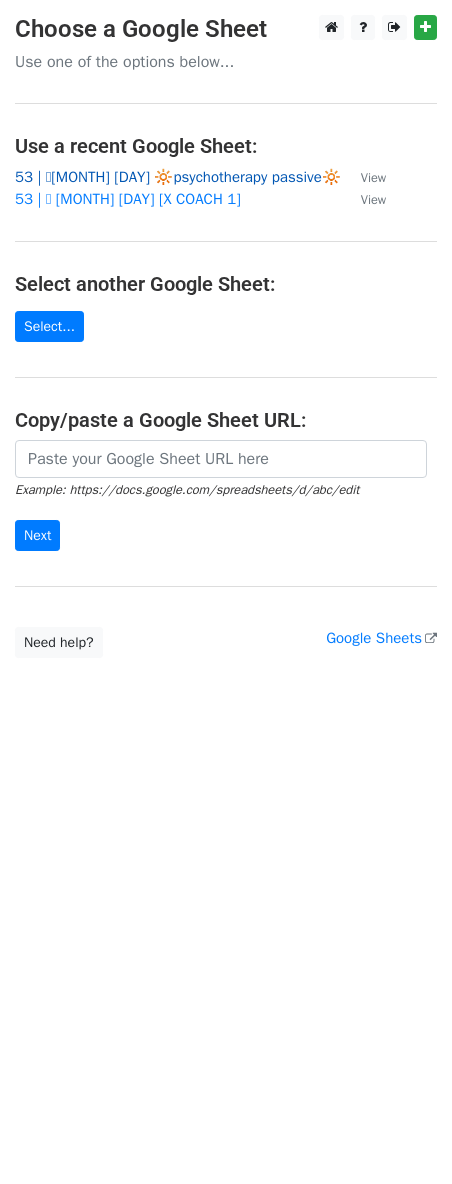click on "53 | 🩵[MONTH] [DAY] 🔆psychotherapy passive🔆" at bounding box center [178, 177] 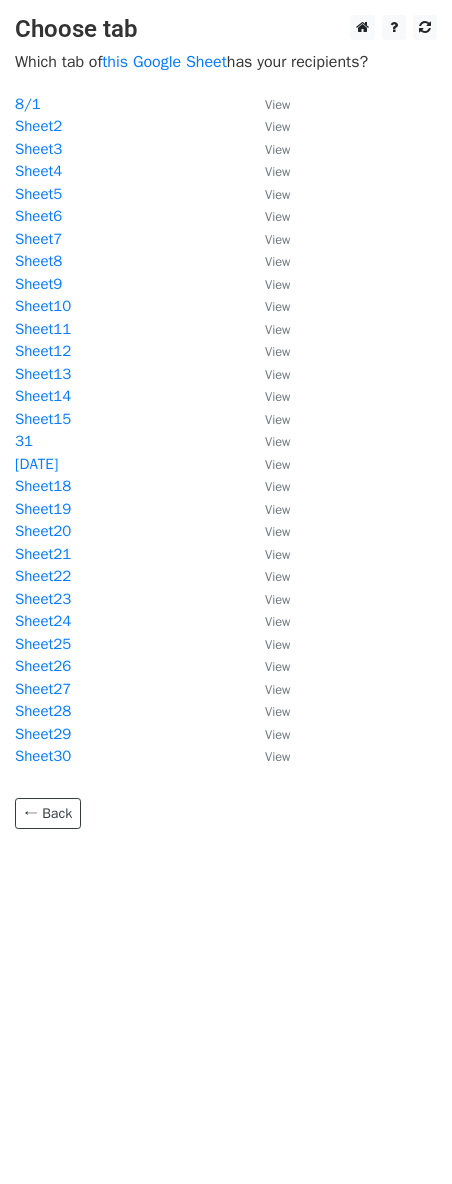 scroll, scrollTop: 0, scrollLeft: 0, axis: both 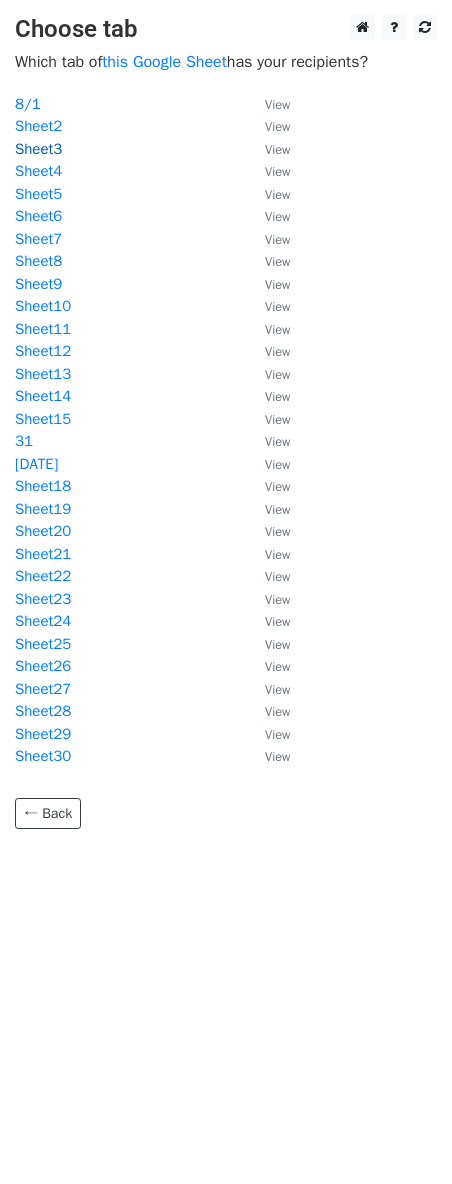 click on "Sheet3" at bounding box center (38, 149) 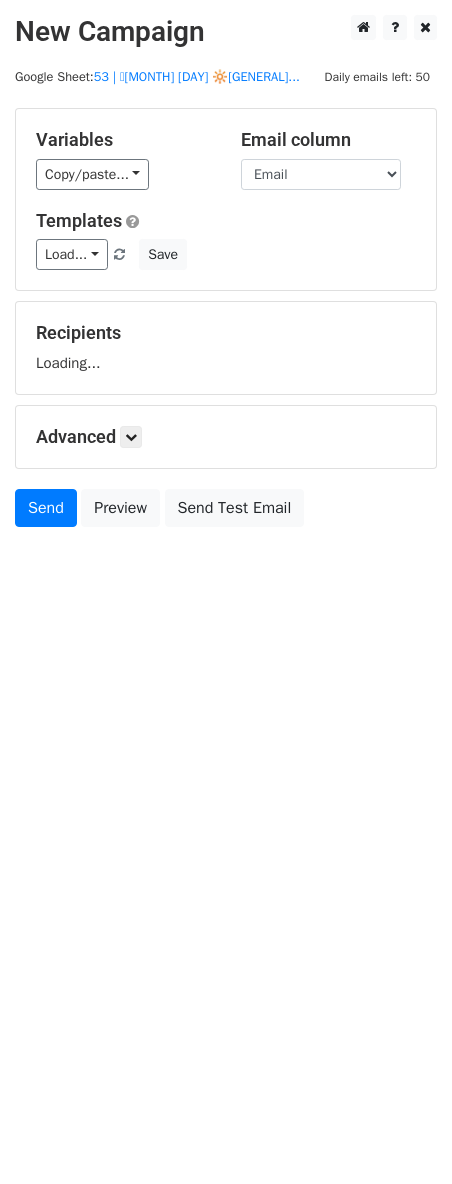 scroll, scrollTop: 0, scrollLeft: 0, axis: both 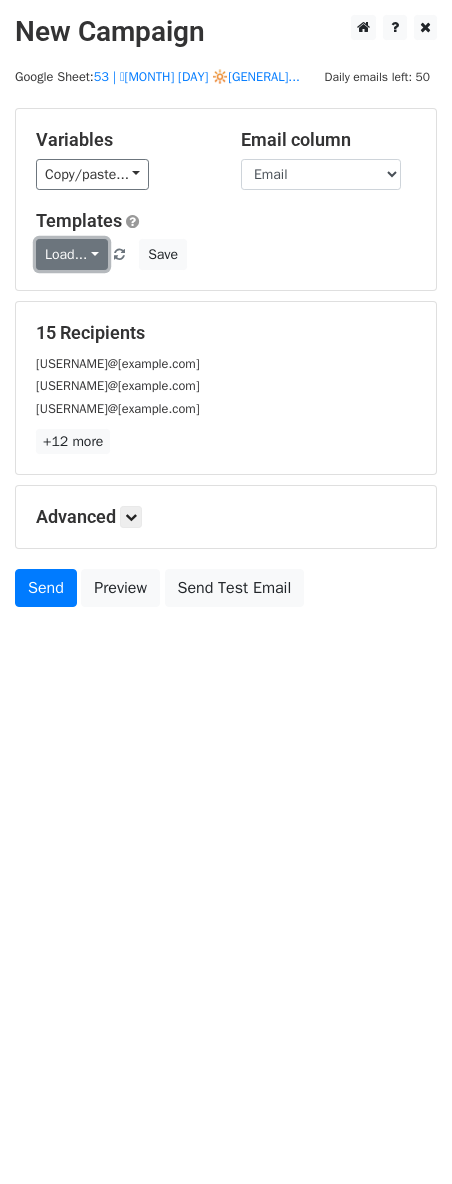 click on "Load..." at bounding box center (72, 254) 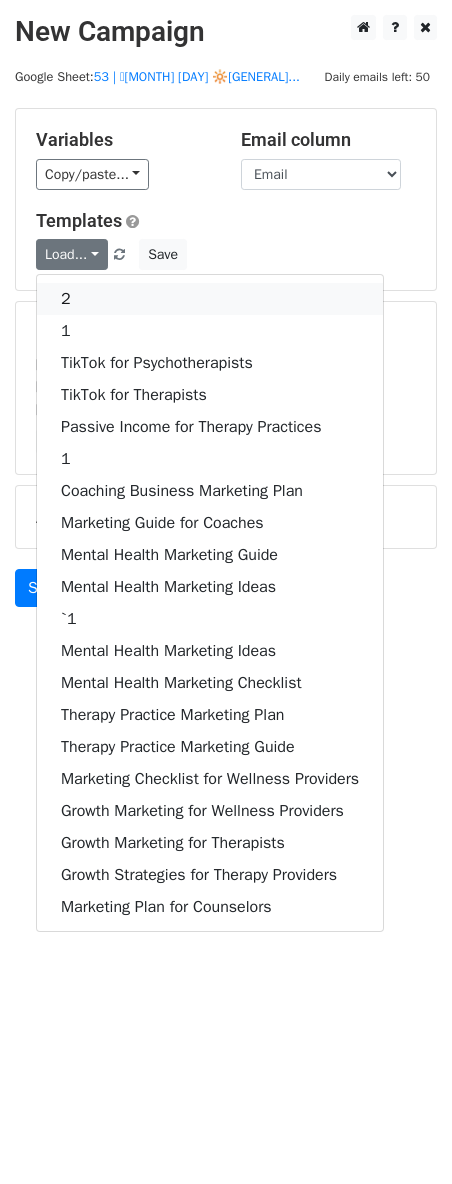 click on "2" at bounding box center [210, 299] 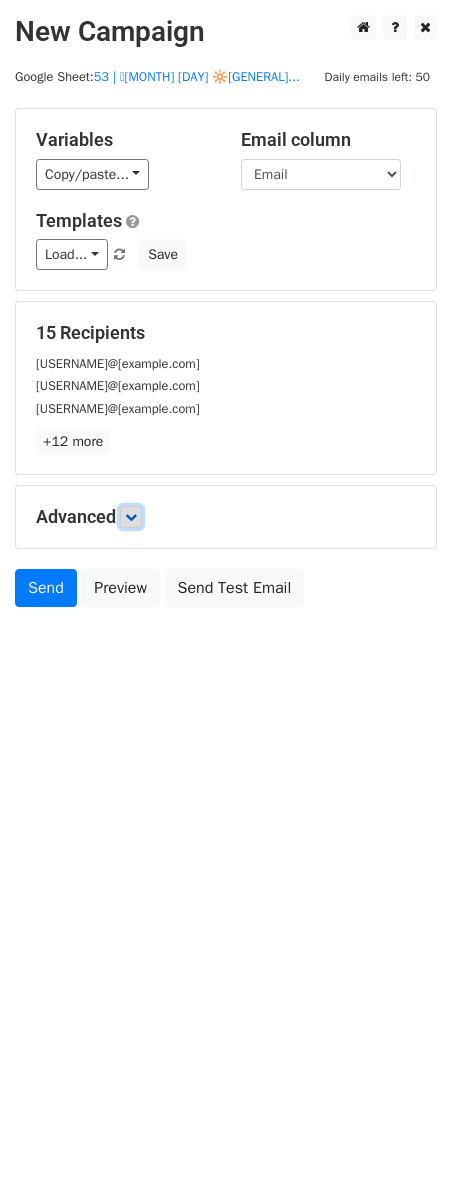 click at bounding box center (131, 517) 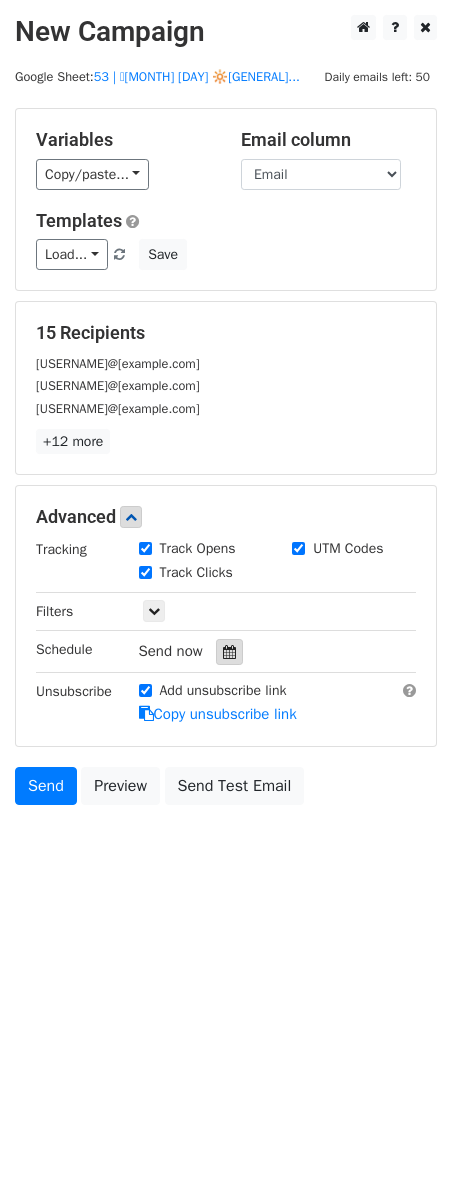 click at bounding box center (229, 652) 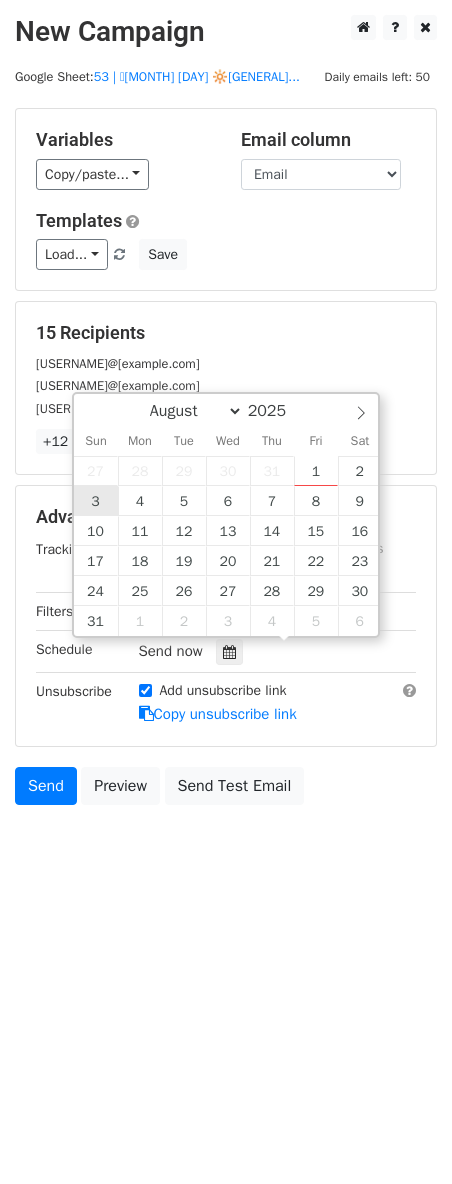 type on "2025-08-03 12:00" 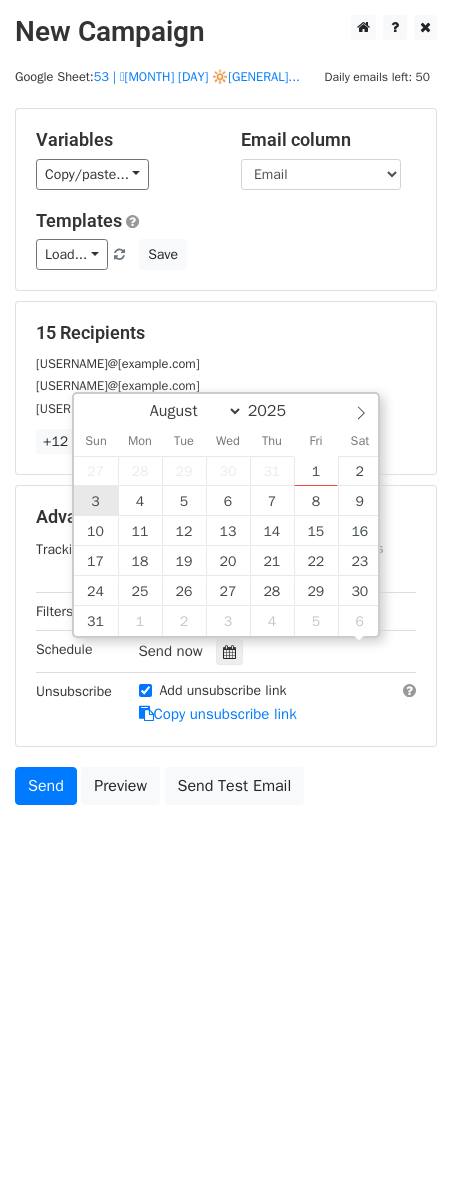 scroll, scrollTop: 1, scrollLeft: 0, axis: vertical 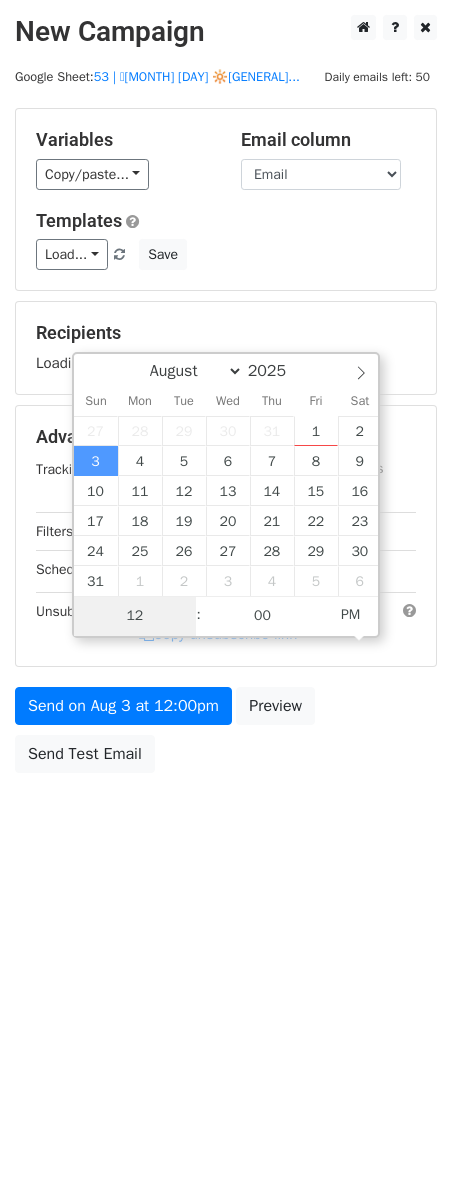 type on "2" 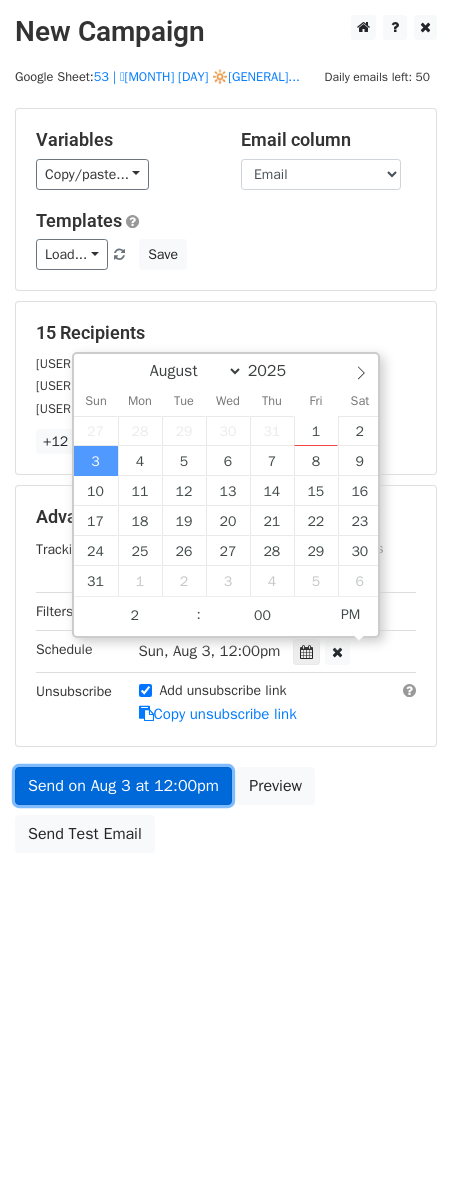 type on "2025-08-03 14:00" 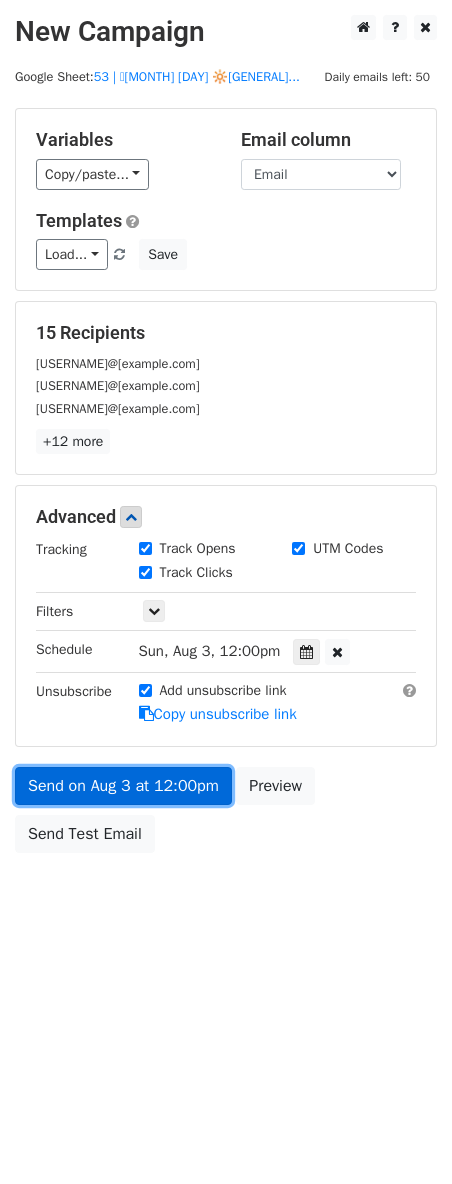 click on "Send on Aug 3 at 12:00pm" at bounding box center [123, 786] 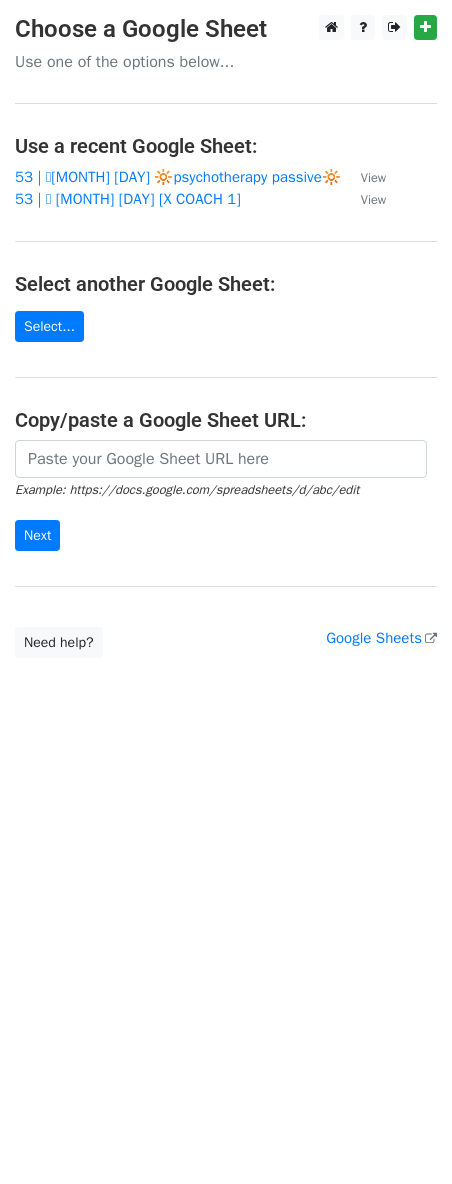 scroll, scrollTop: 0, scrollLeft: 0, axis: both 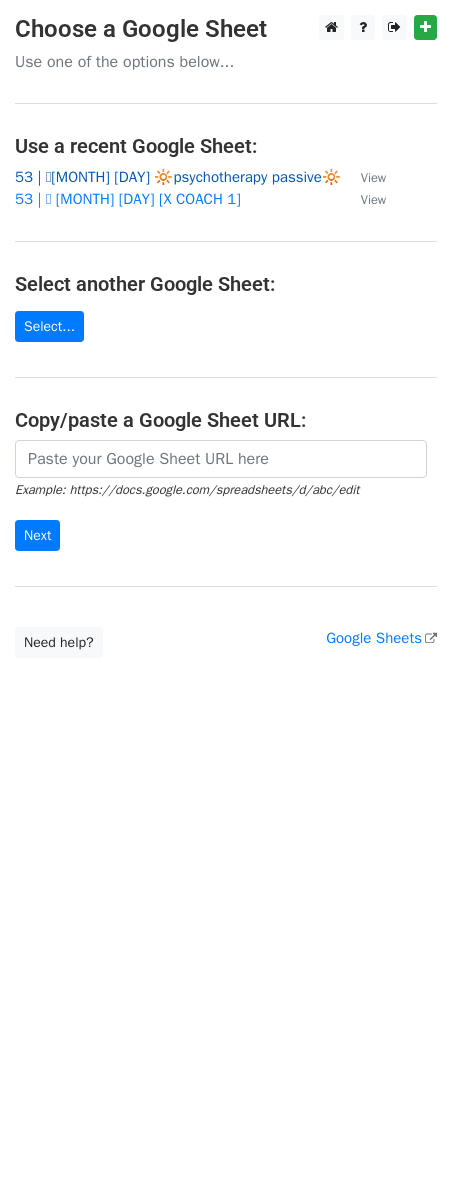 click on "53 | 🩵[MONTH] [DAY] 🔆psychotherapy passive🔆" at bounding box center [178, 177] 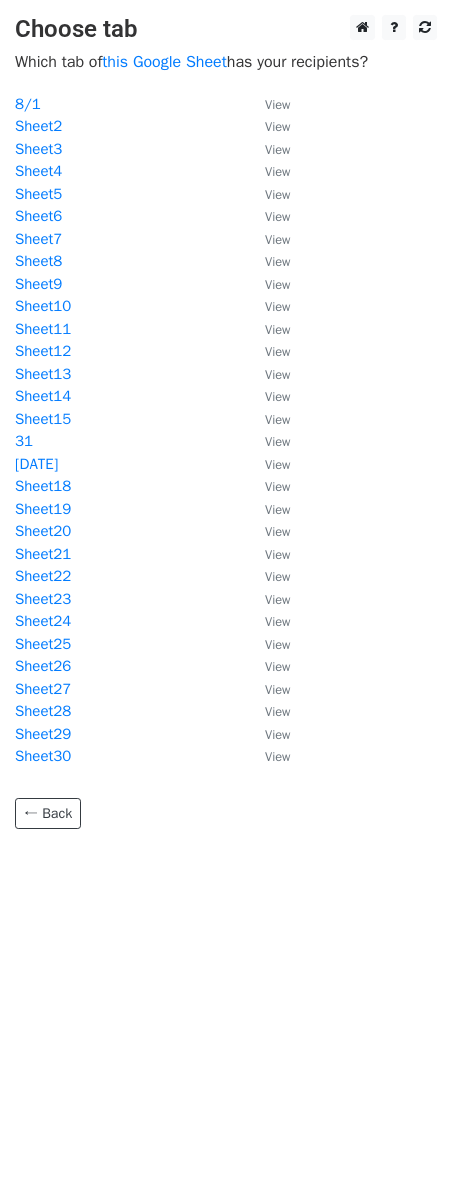 scroll, scrollTop: 0, scrollLeft: 0, axis: both 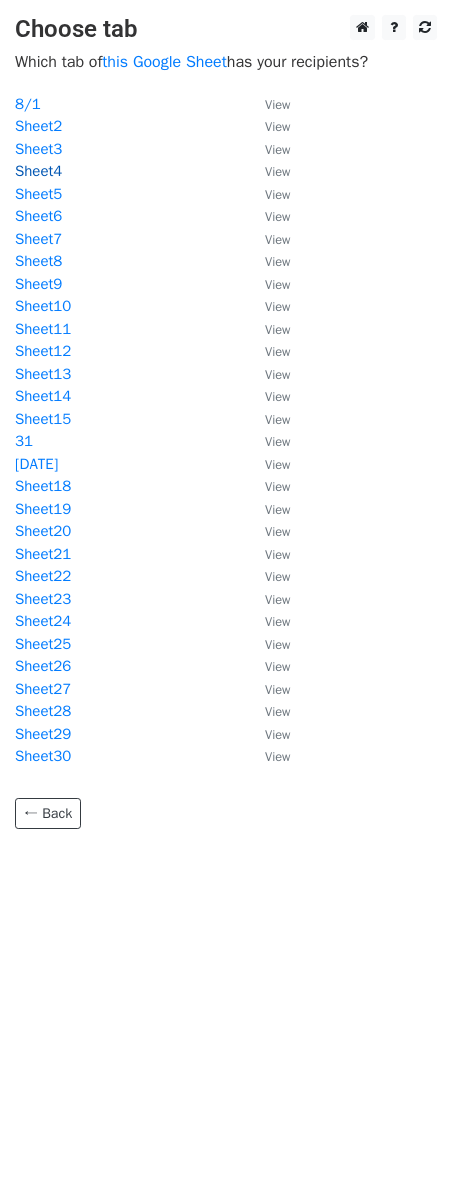 click on "Sheet4" at bounding box center (38, 171) 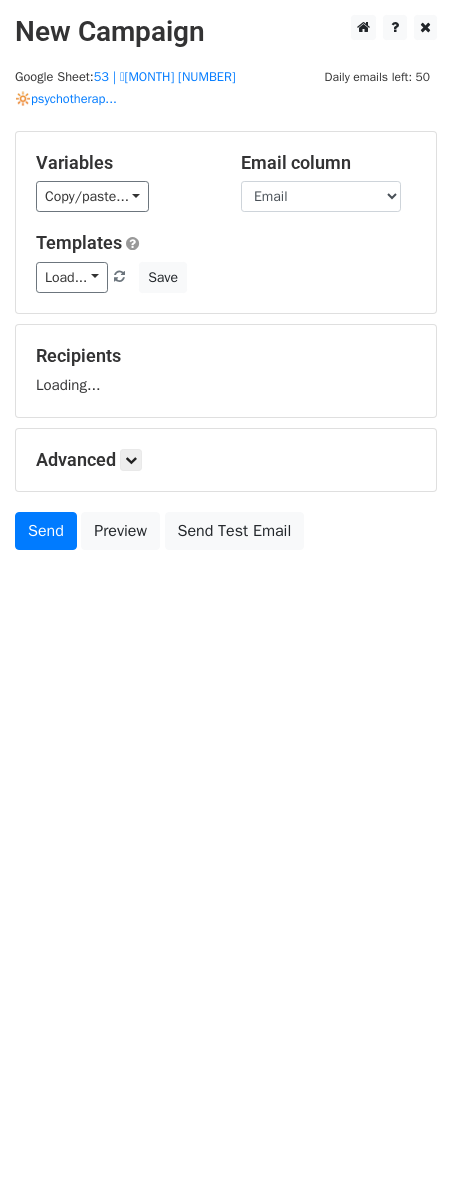 scroll, scrollTop: 0, scrollLeft: 0, axis: both 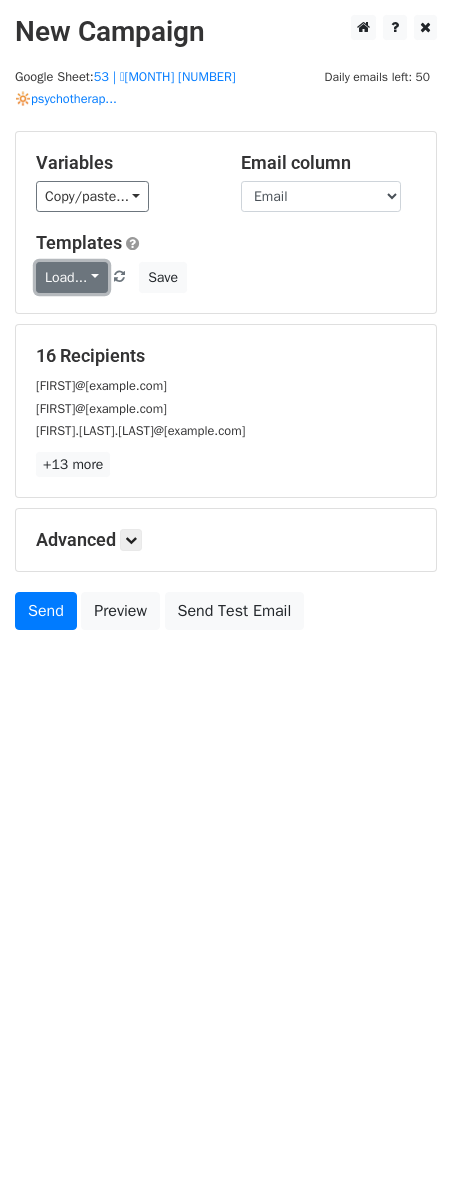 click on "Load..." at bounding box center [72, 277] 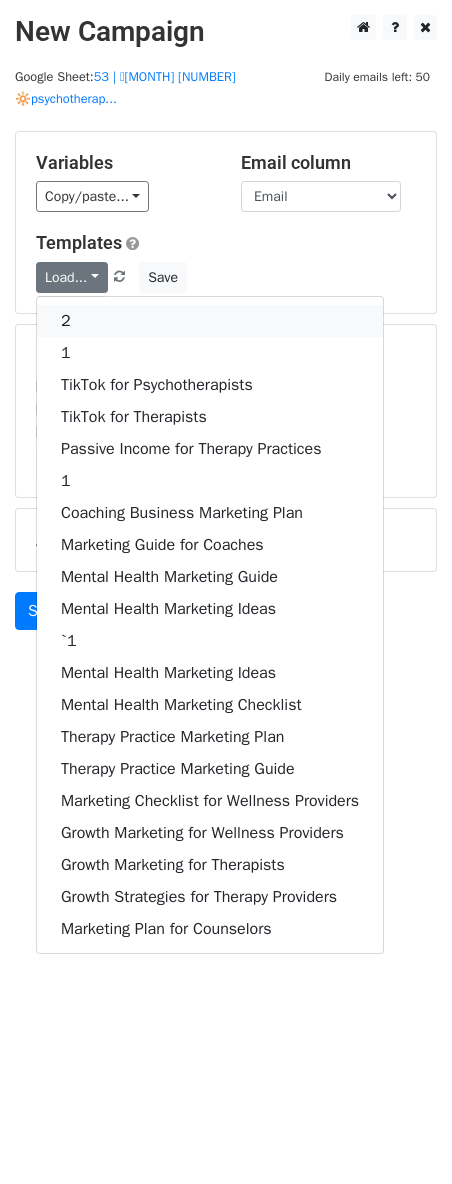 click on "2" at bounding box center (210, 321) 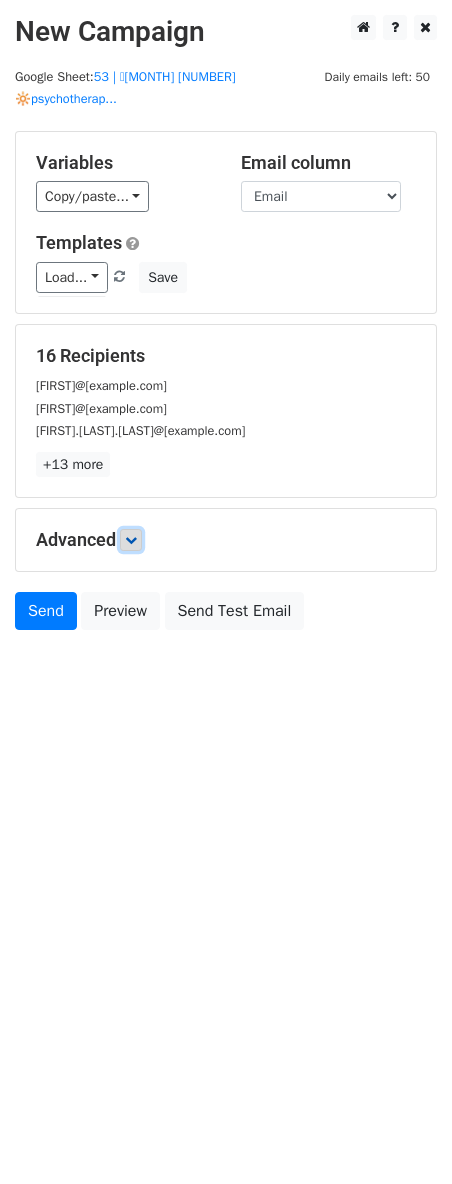 click at bounding box center (131, 540) 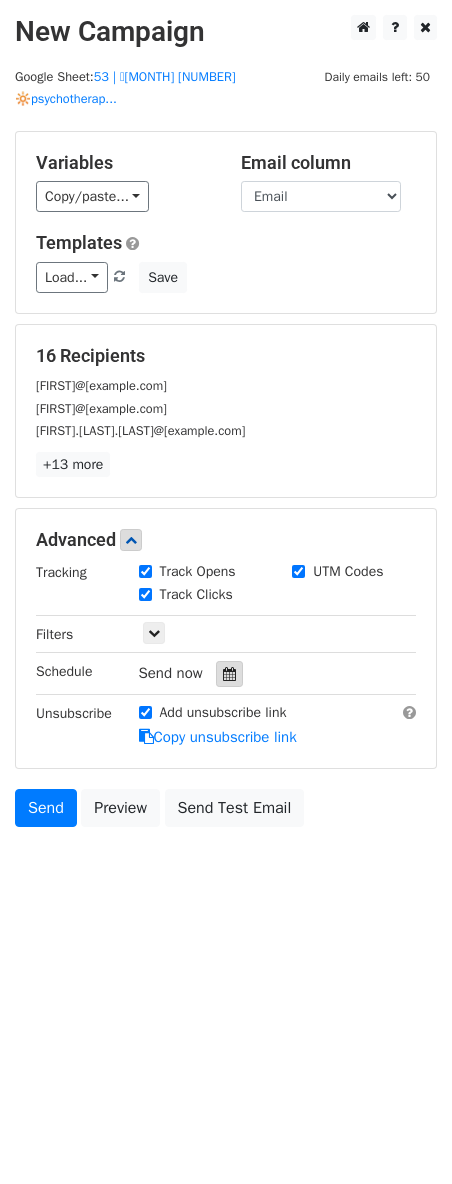 click at bounding box center (229, 674) 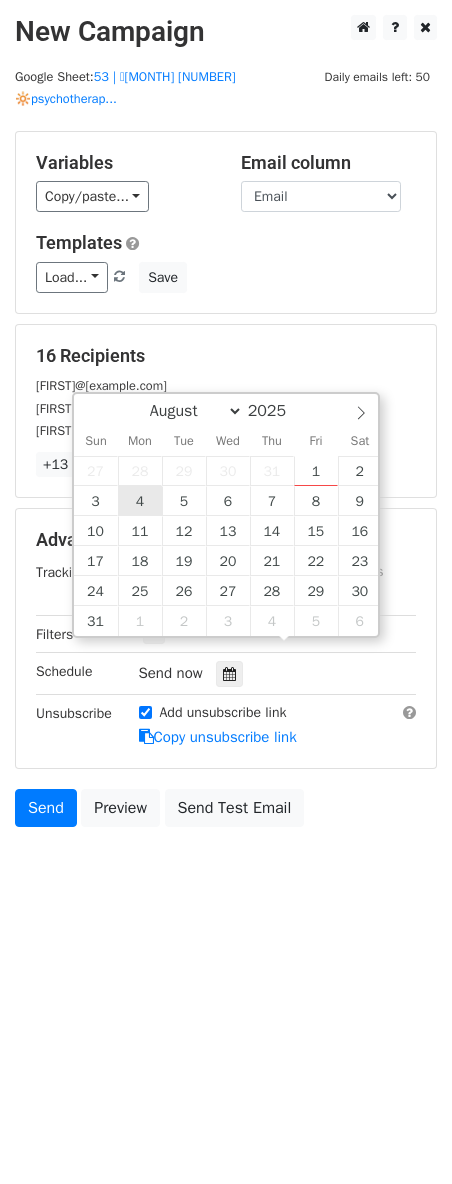 type on "2025-08-04 12:00" 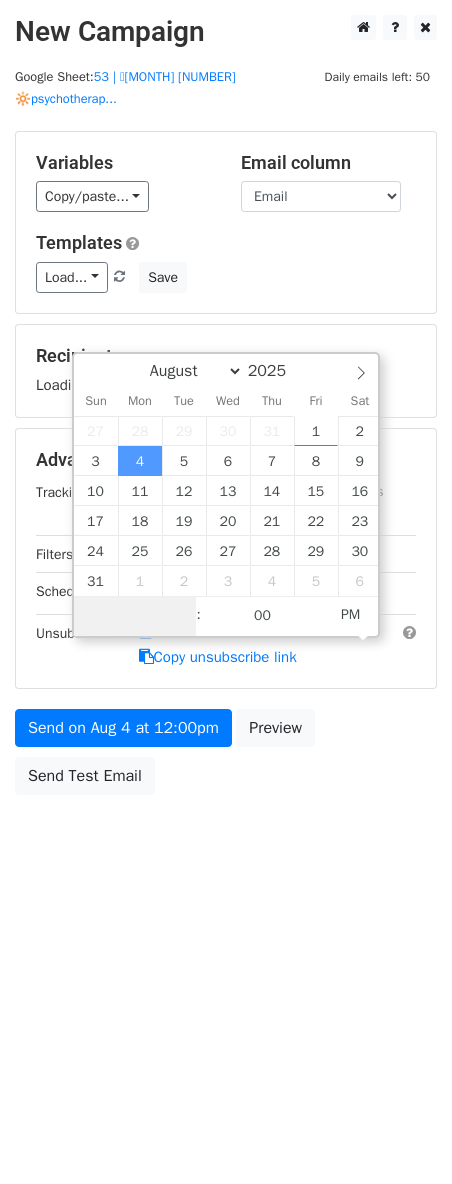 scroll, scrollTop: 0, scrollLeft: 0, axis: both 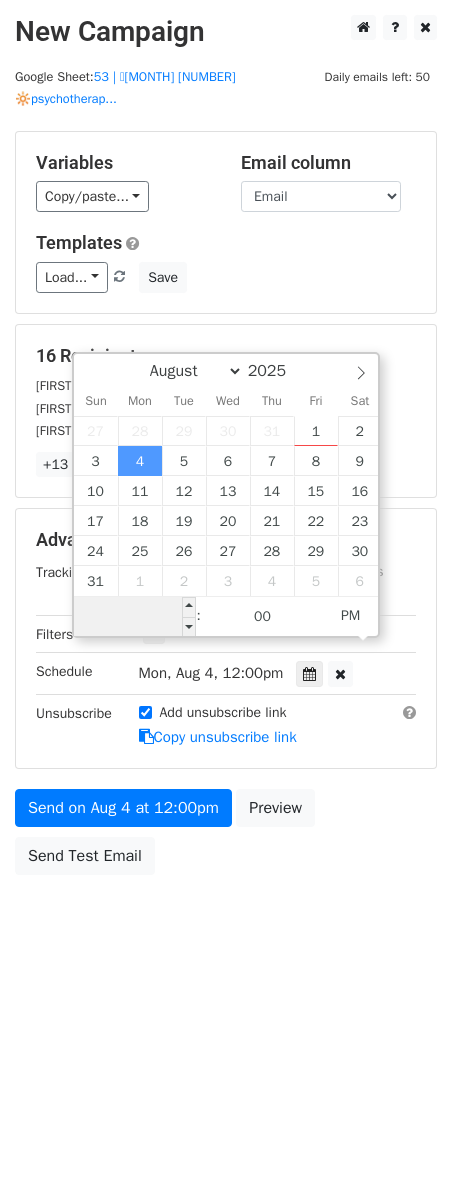 click at bounding box center [135, 617] 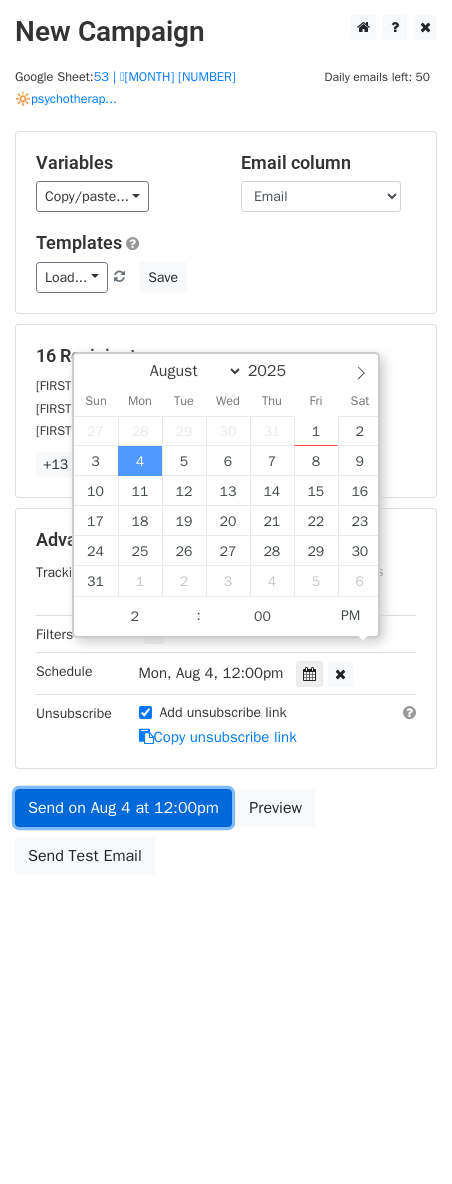 type on "[YEAR]-[MONTH]-[NUMBER] [TIME]" 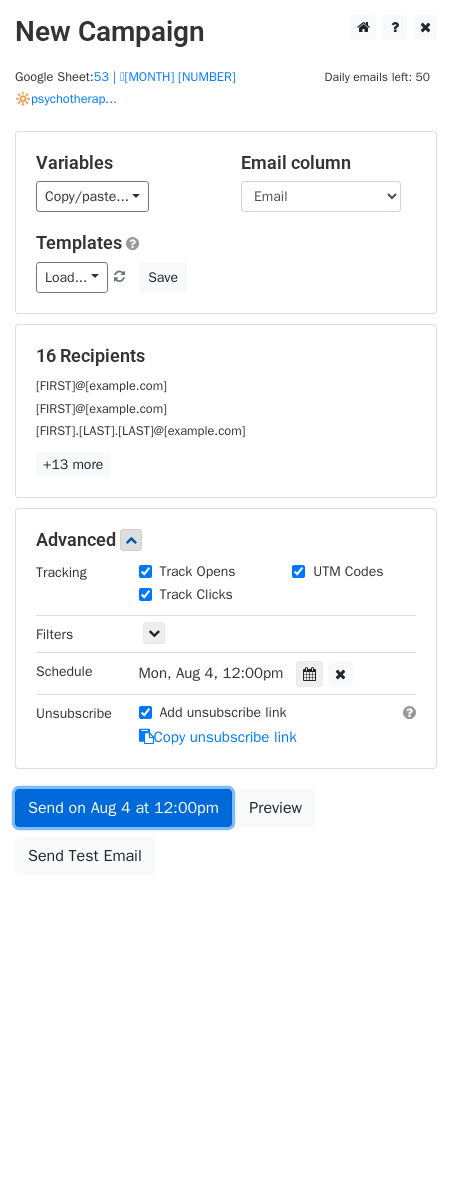 click on "Send on Aug 4 at 12:00pm" at bounding box center (123, 808) 